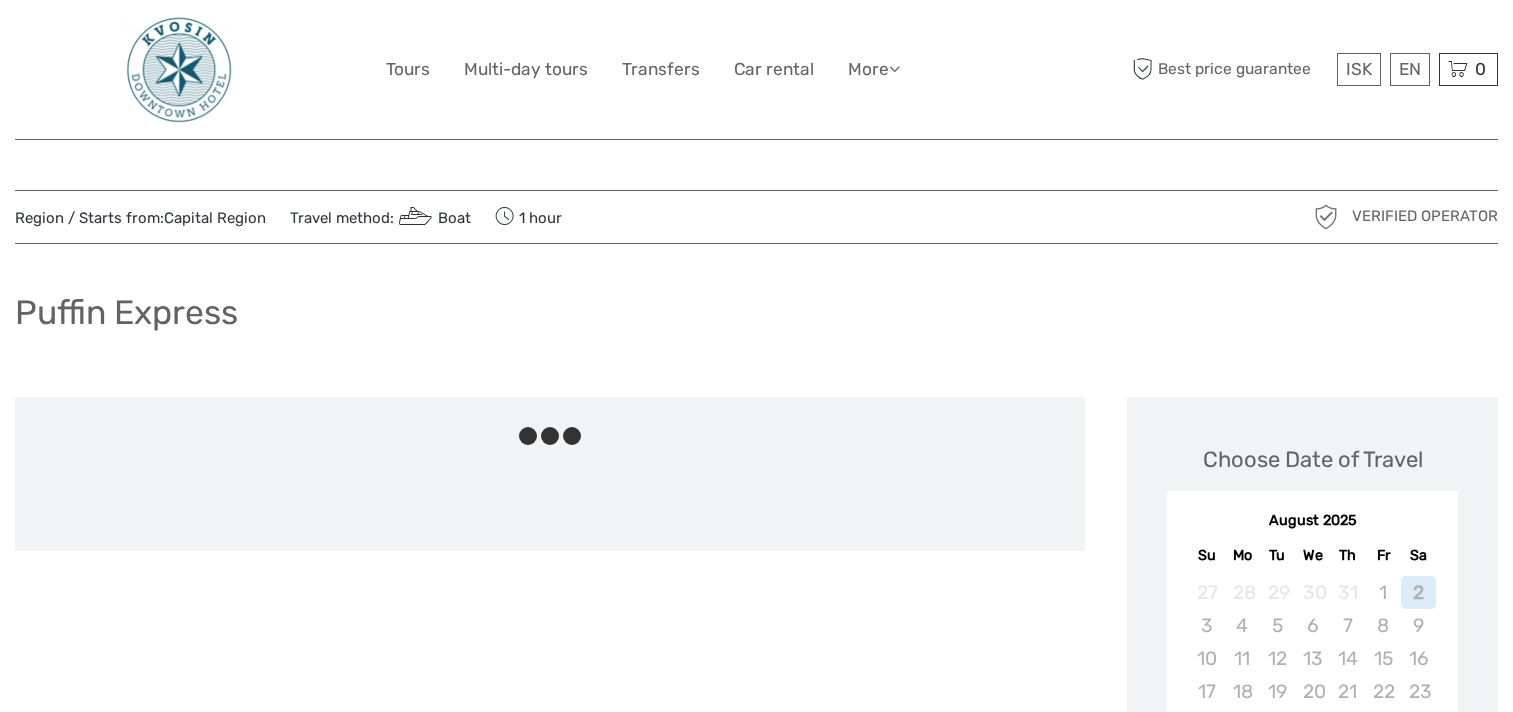 scroll, scrollTop: 0, scrollLeft: 0, axis: both 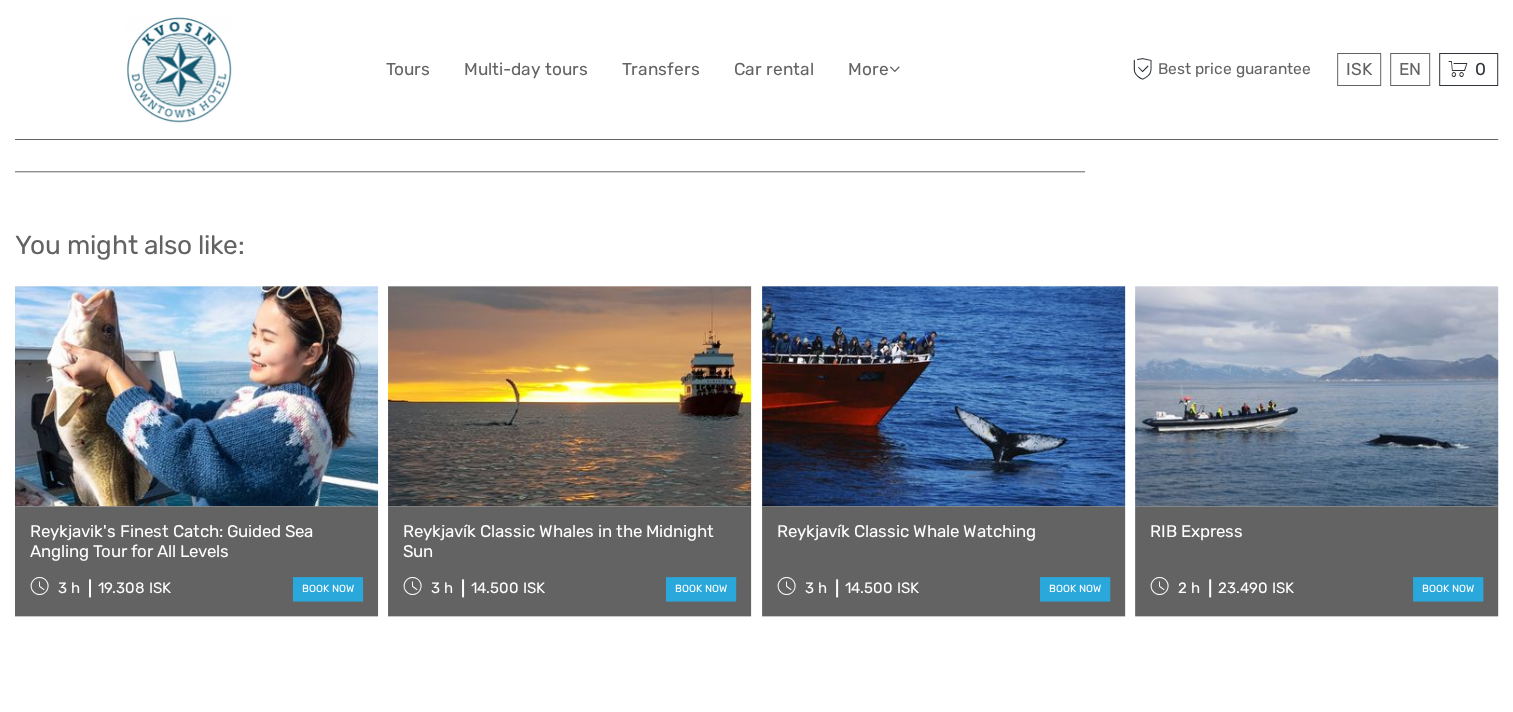 drag, startPoint x: 1026, startPoint y: 504, endPoint x: 1050, endPoint y: 516, distance: 26.832815 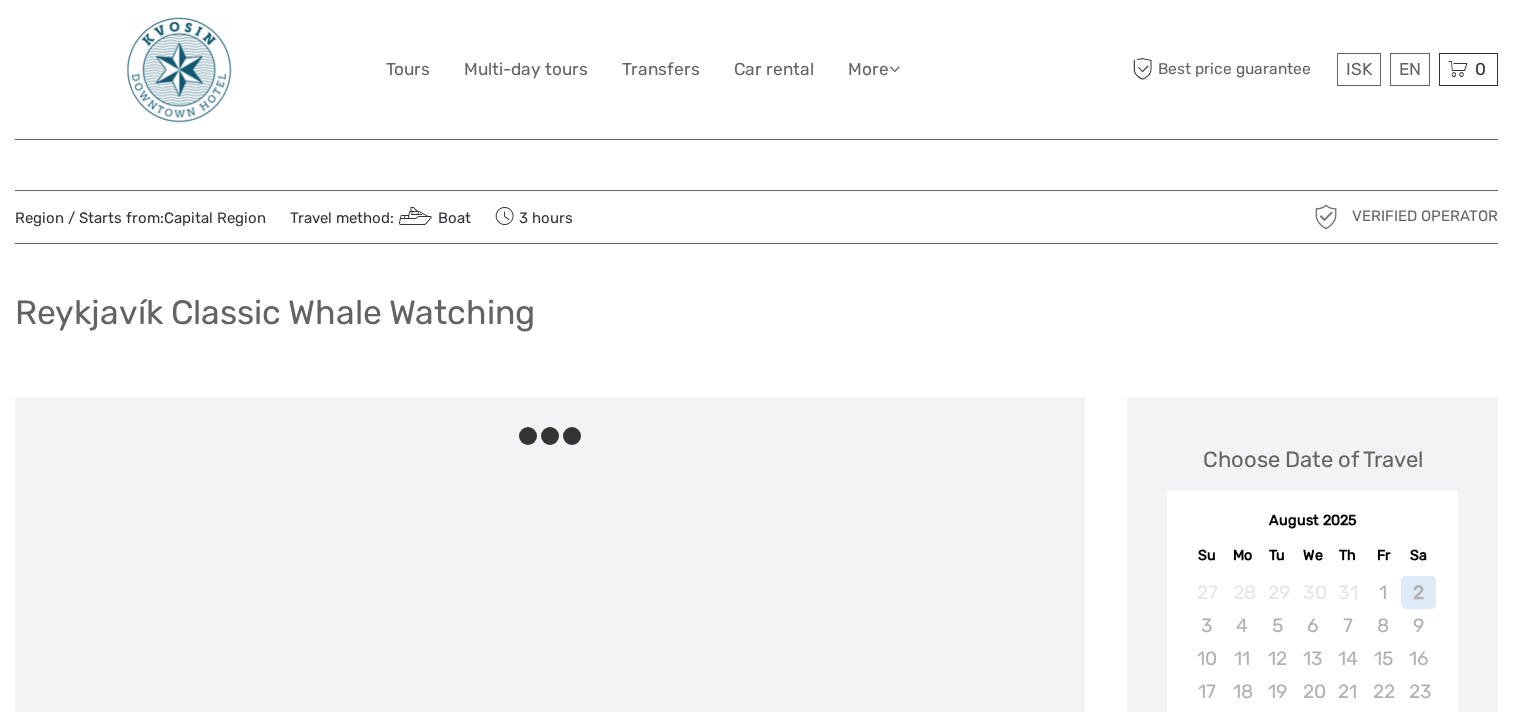 scroll, scrollTop: 0, scrollLeft: 0, axis: both 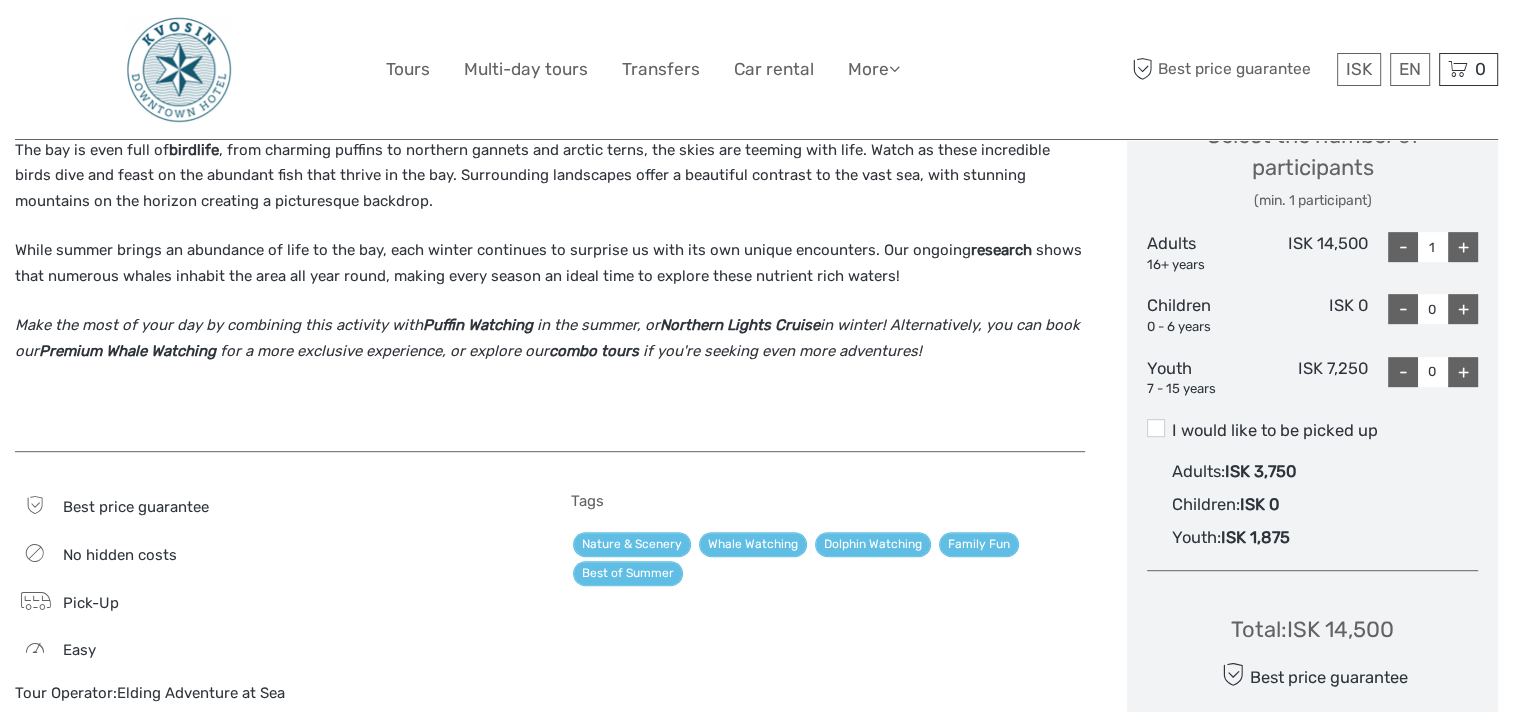 click on "+" at bounding box center (1463, 247) 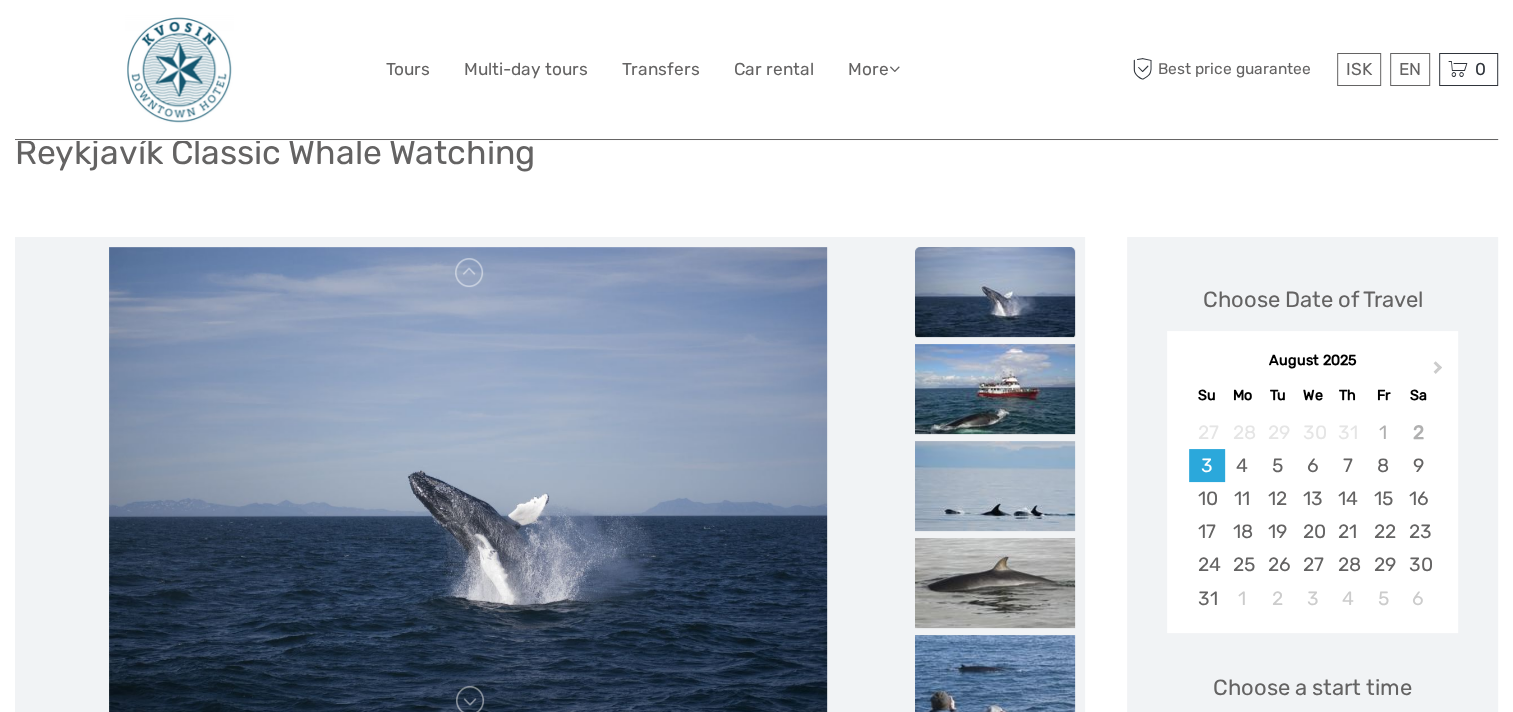 scroll, scrollTop: 146, scrollLeft: 0, axis: vertical 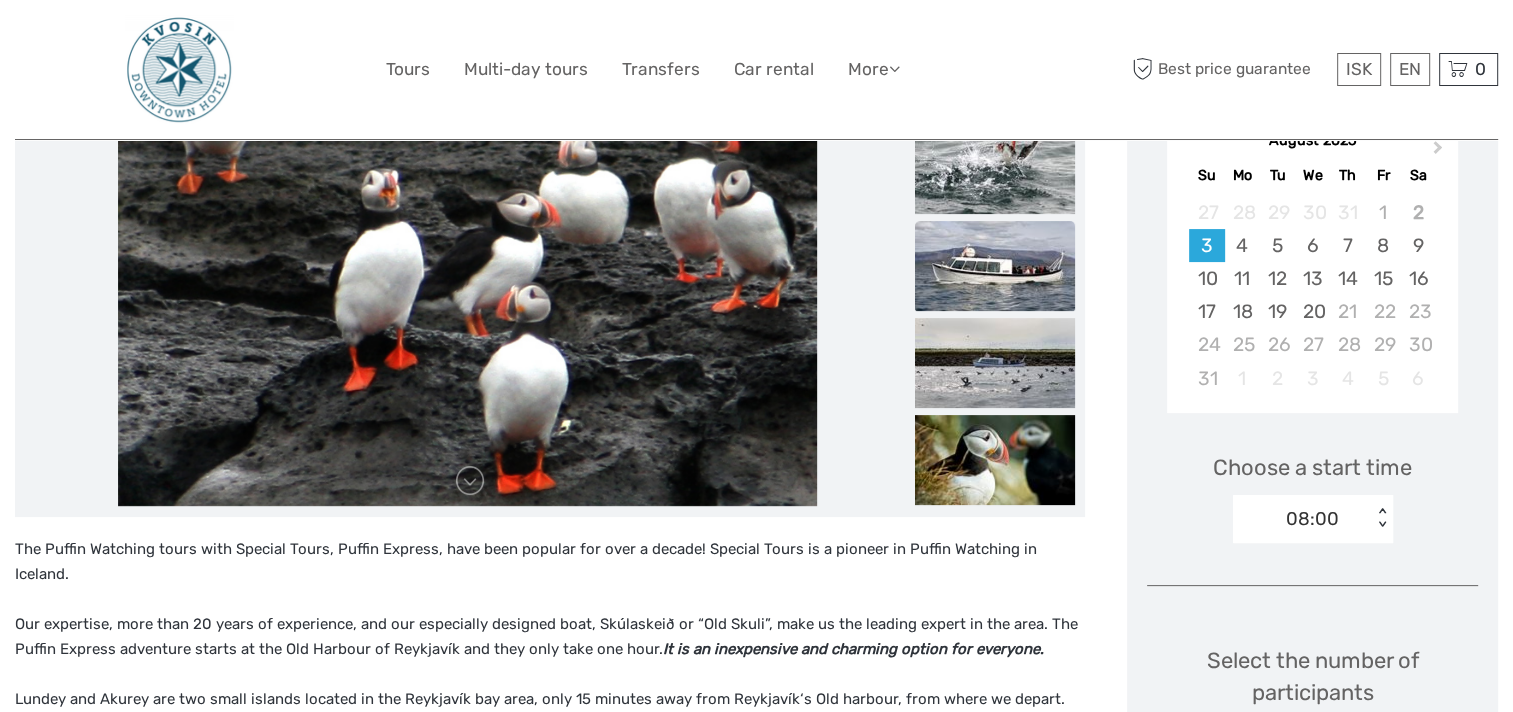 click at bounding box center [995, 266] 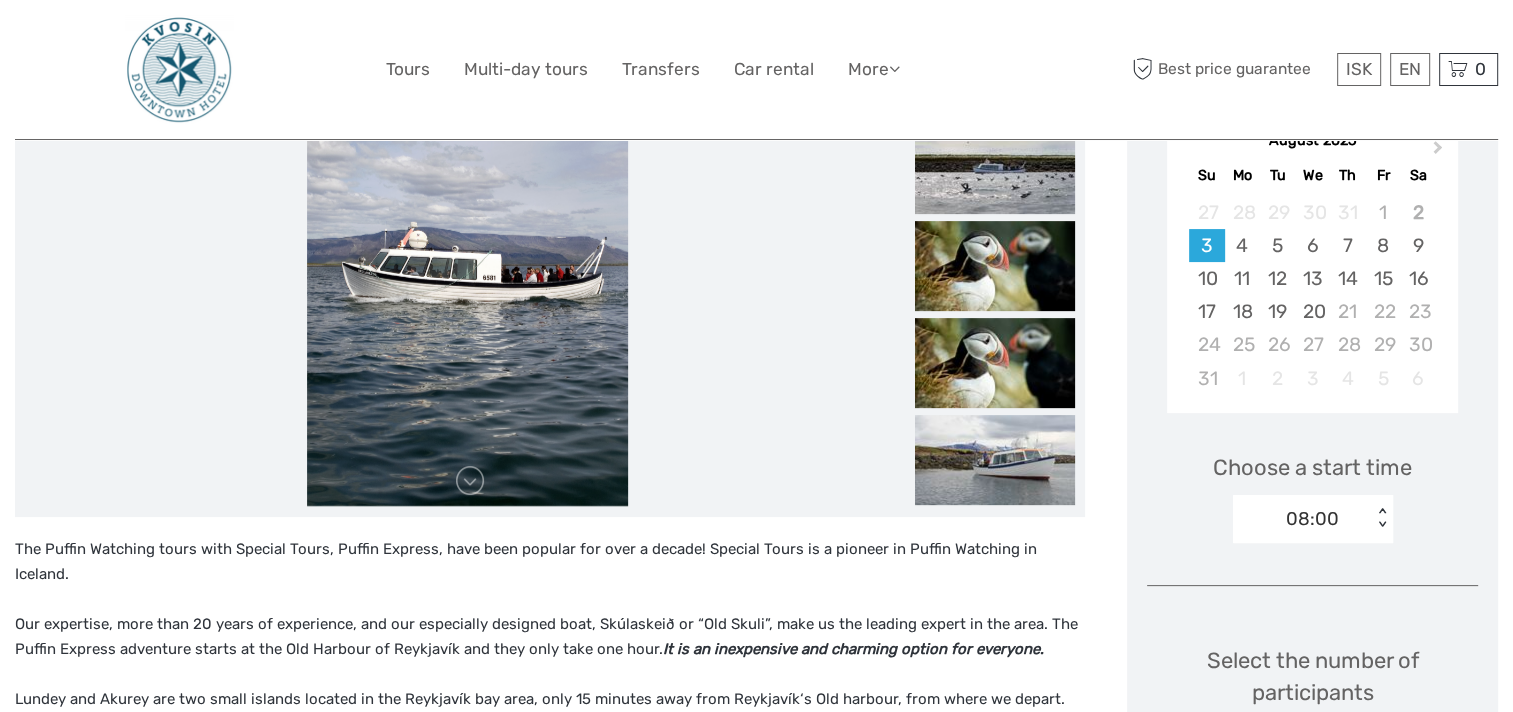 click at bounding box center (467, 267) 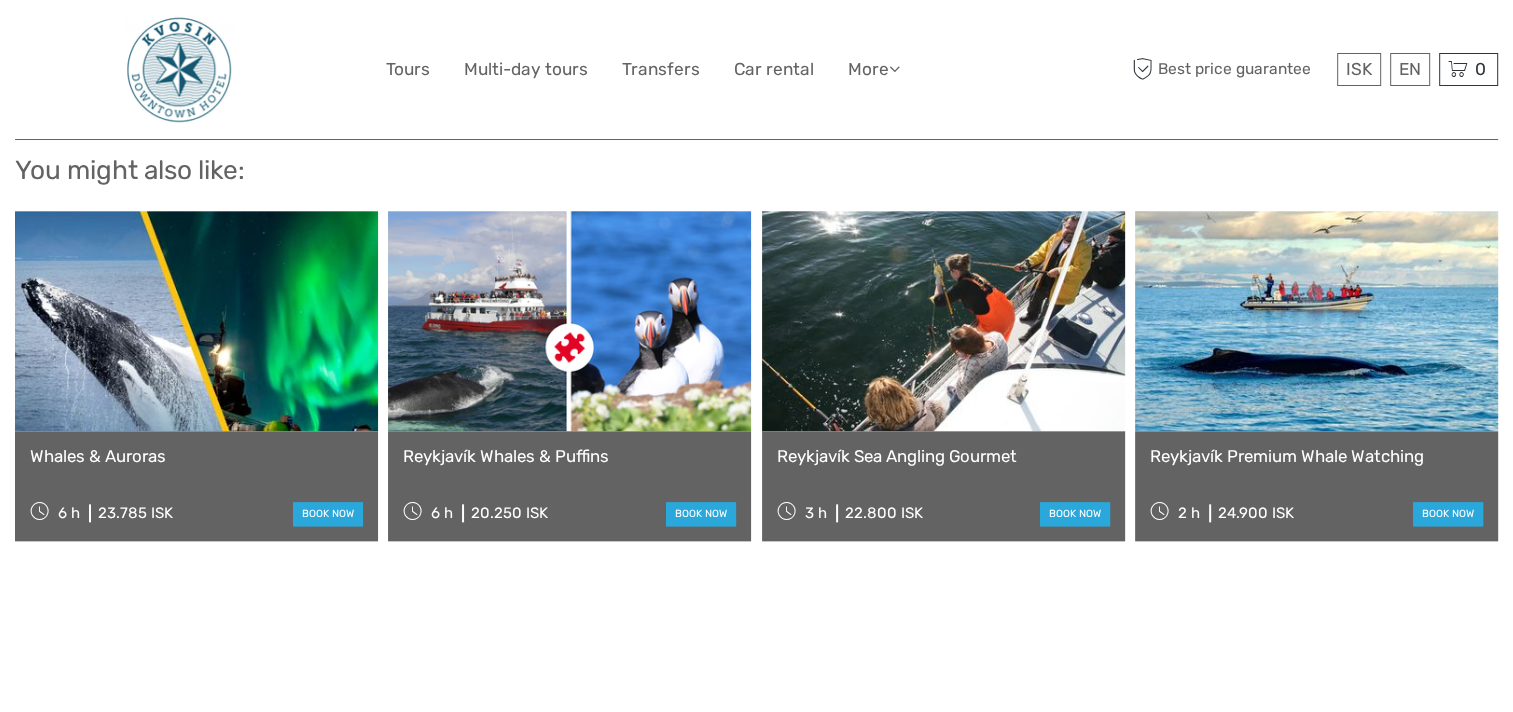scroll, scrollTop: 2068, scrollLeft: 0, axis: vertical 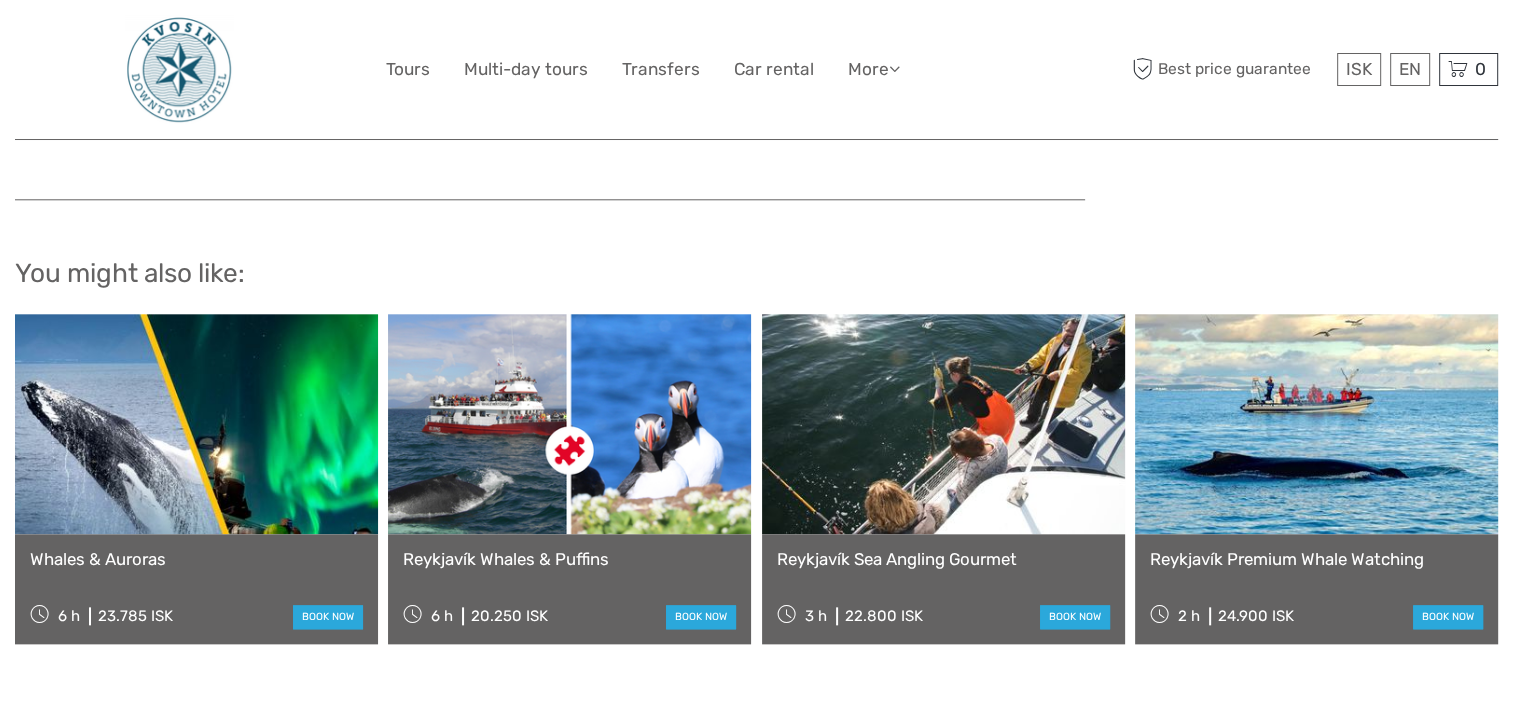 click at bounding box center [569, 424] 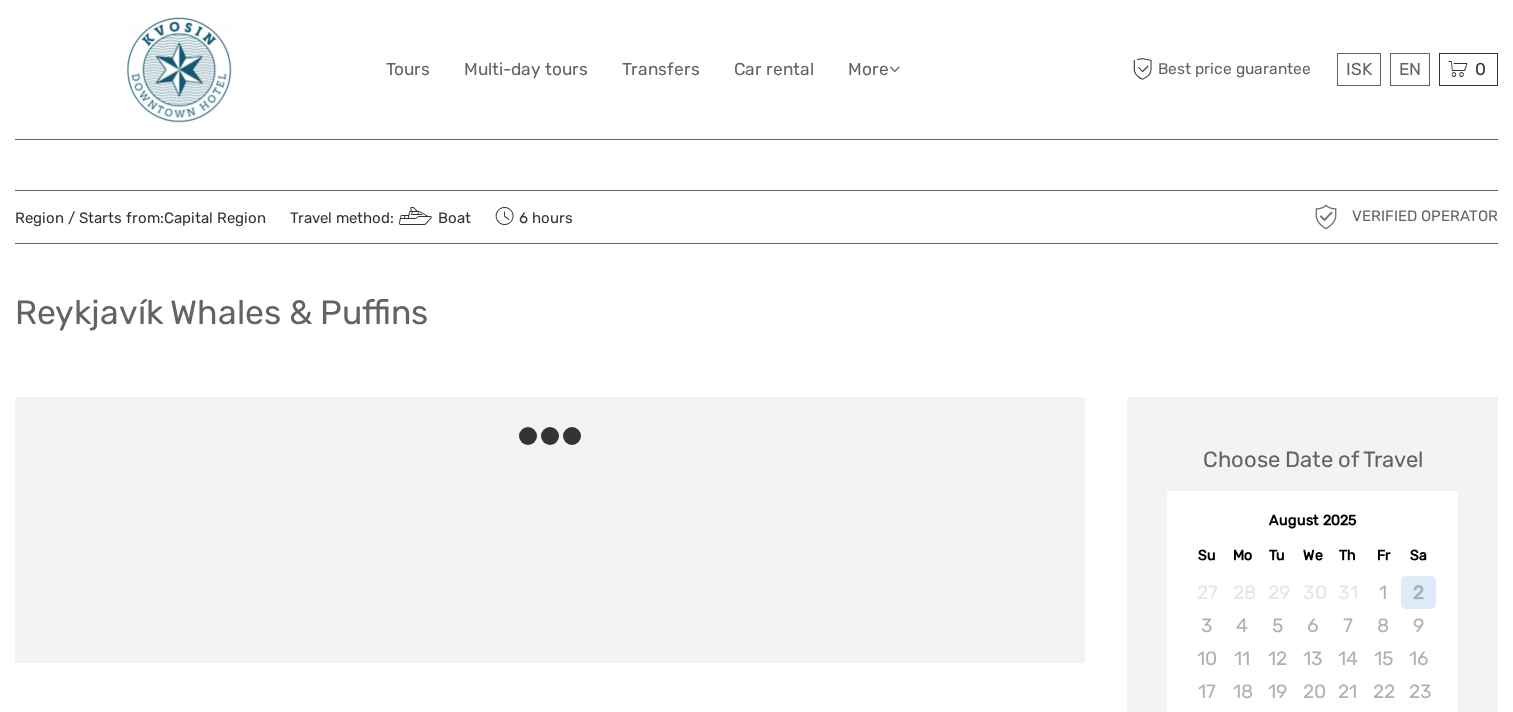 scroll, scrollTop: 0, scrollLeft: 0, axis: both 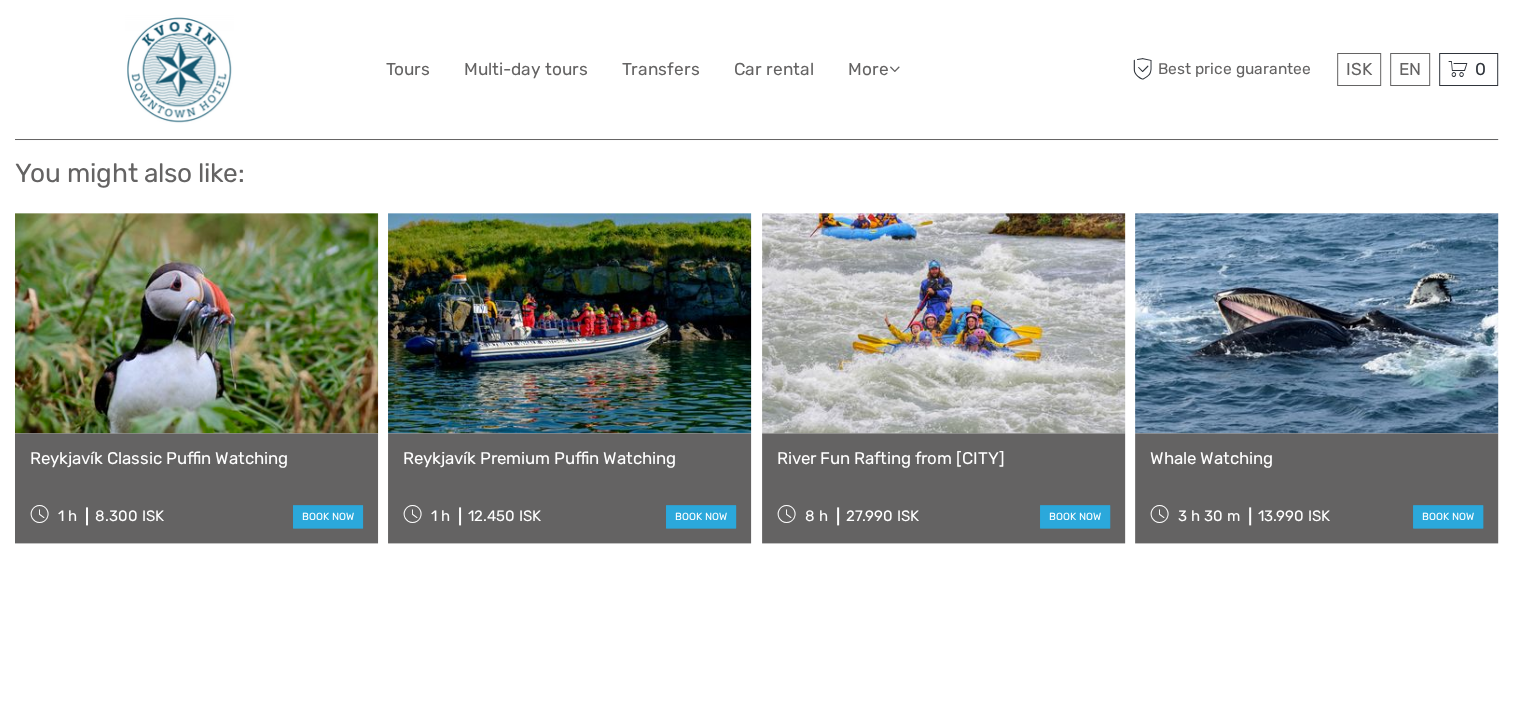 click at bounding box center (1316, 323) 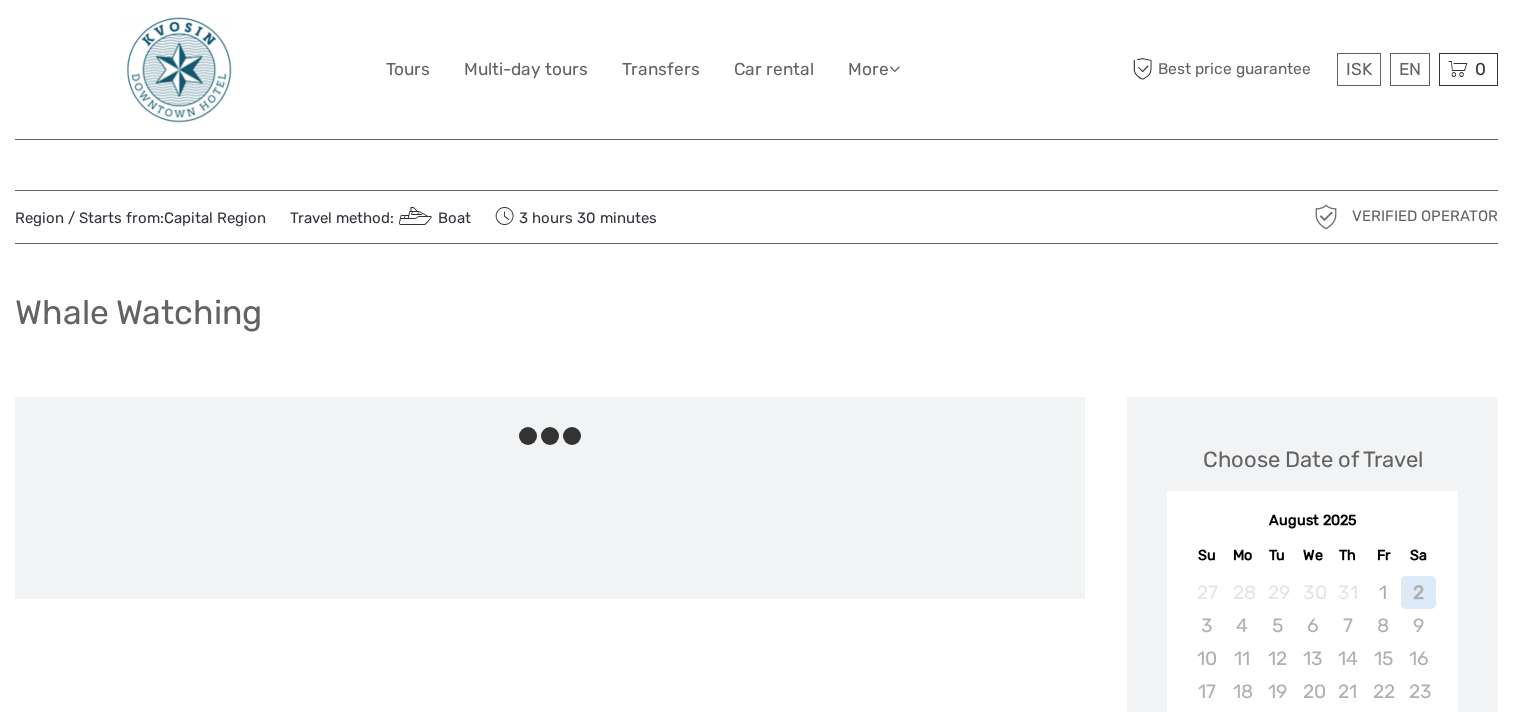scroll, scrollTop: 0, scrollLeft: 0, axis: both 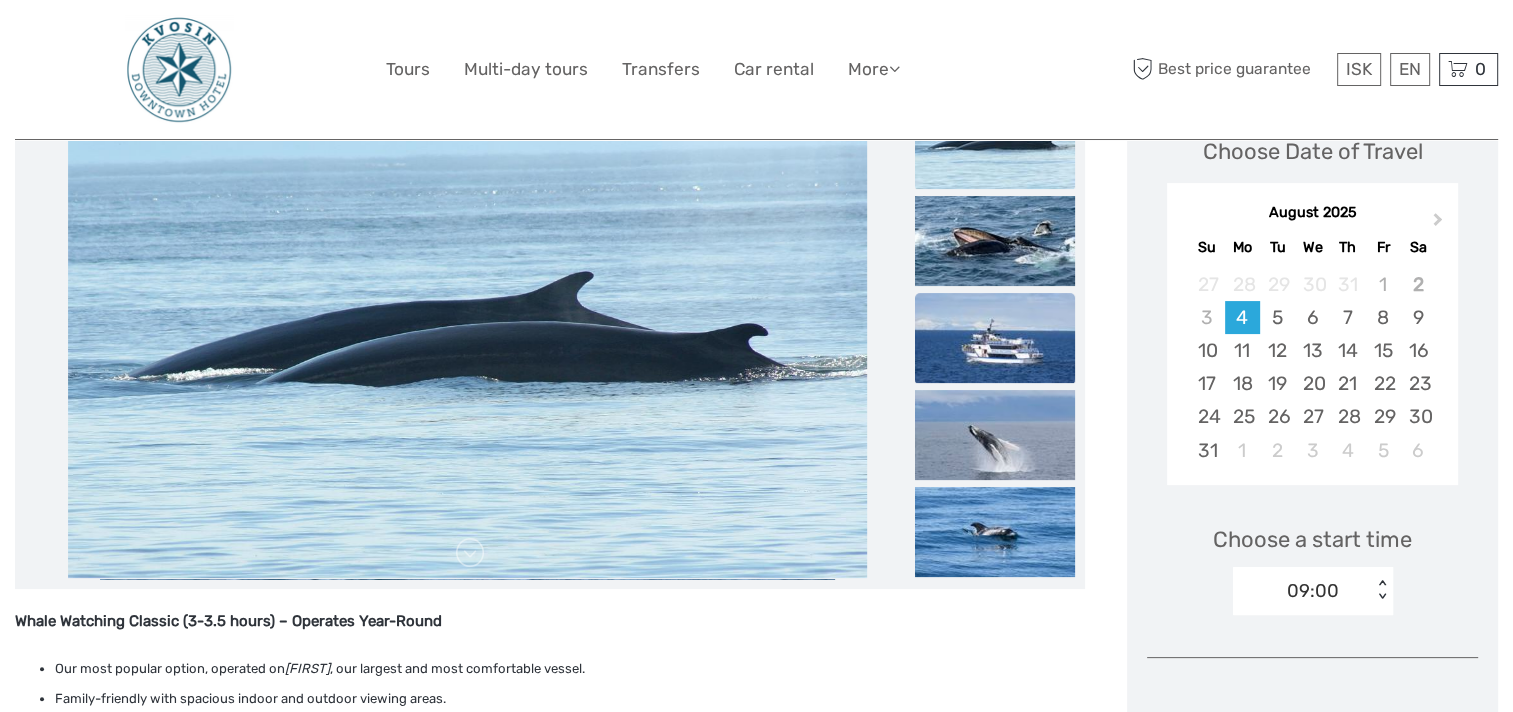 click at bounding box center [995, 338] 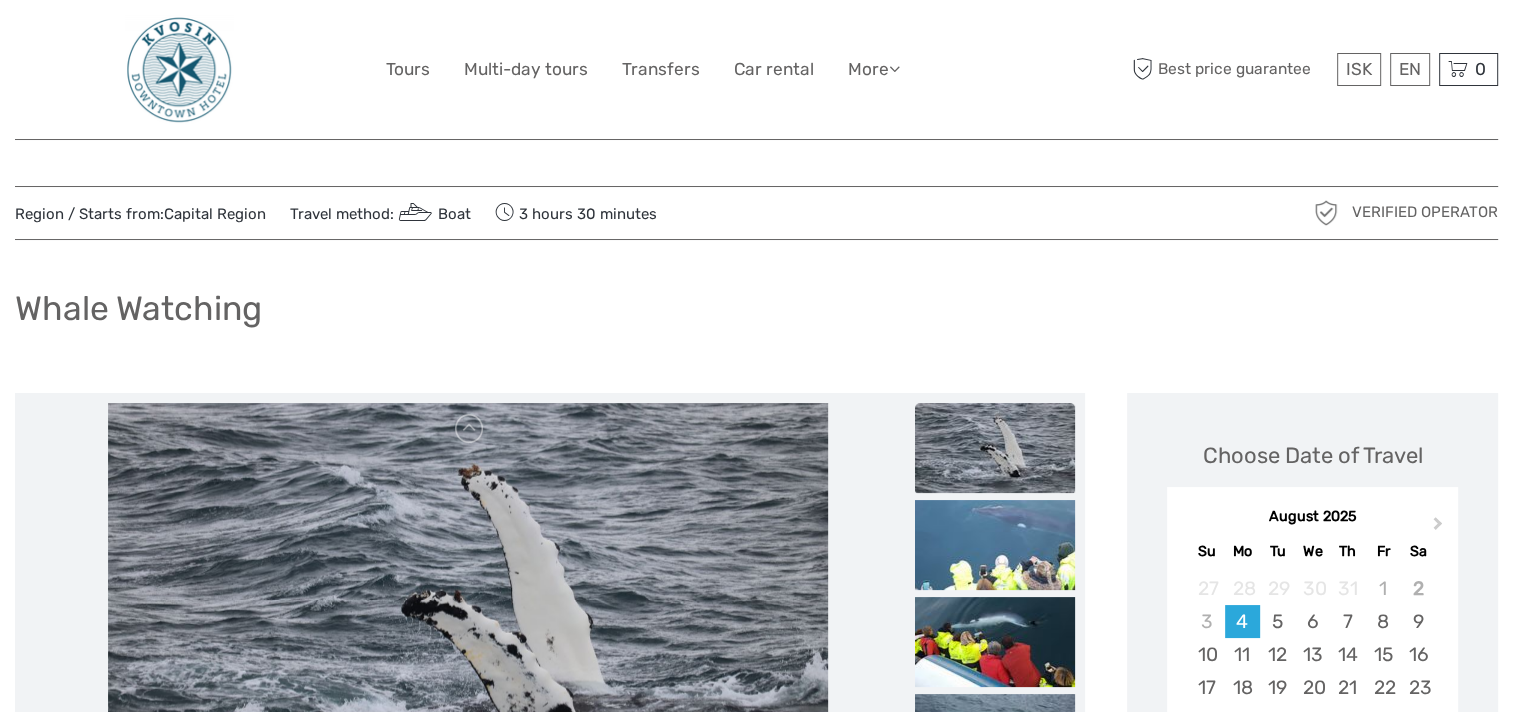 scroll, scrollTop: 0, scrollLeft: 0, axis: both 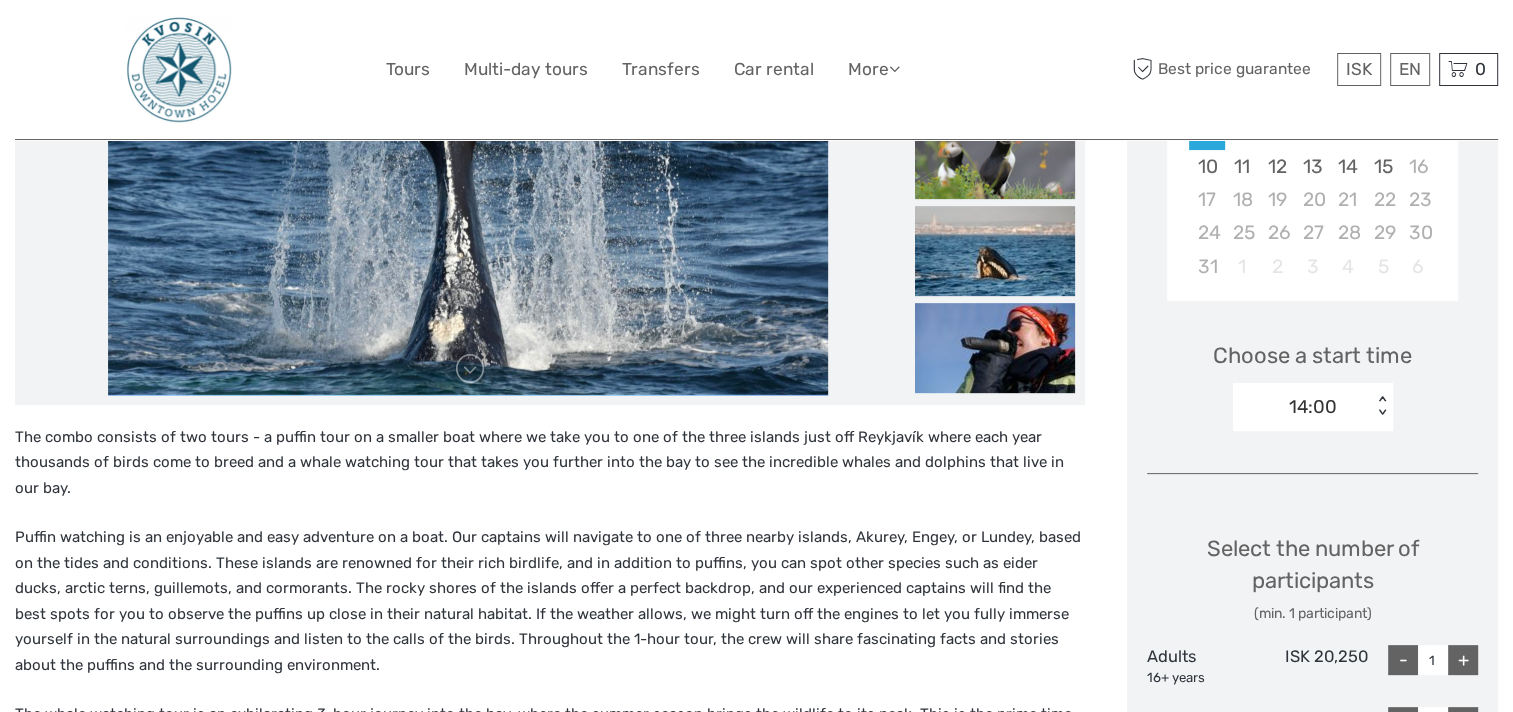 click on "< >" at bounding box center [1382, 406] 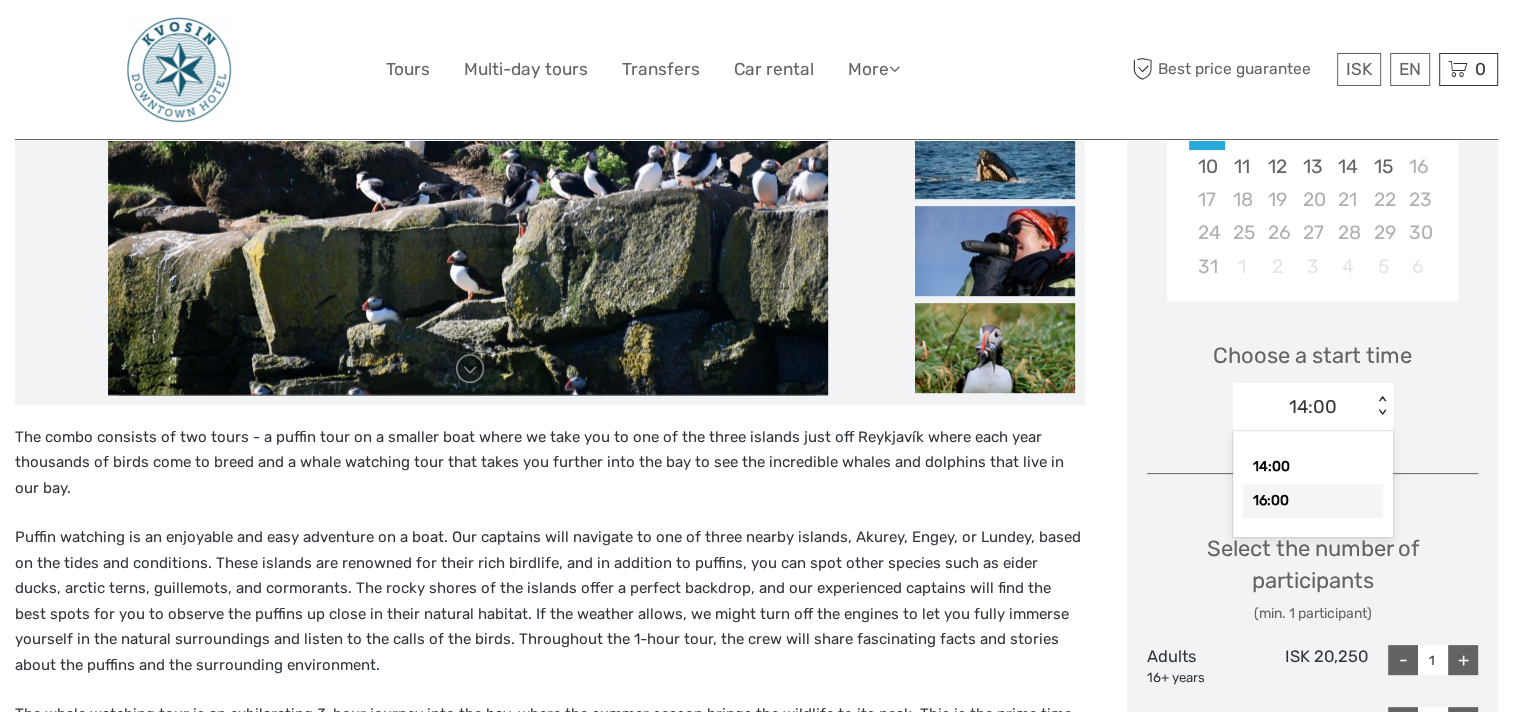 click on "16:00" at bounding box center (1313, 501) 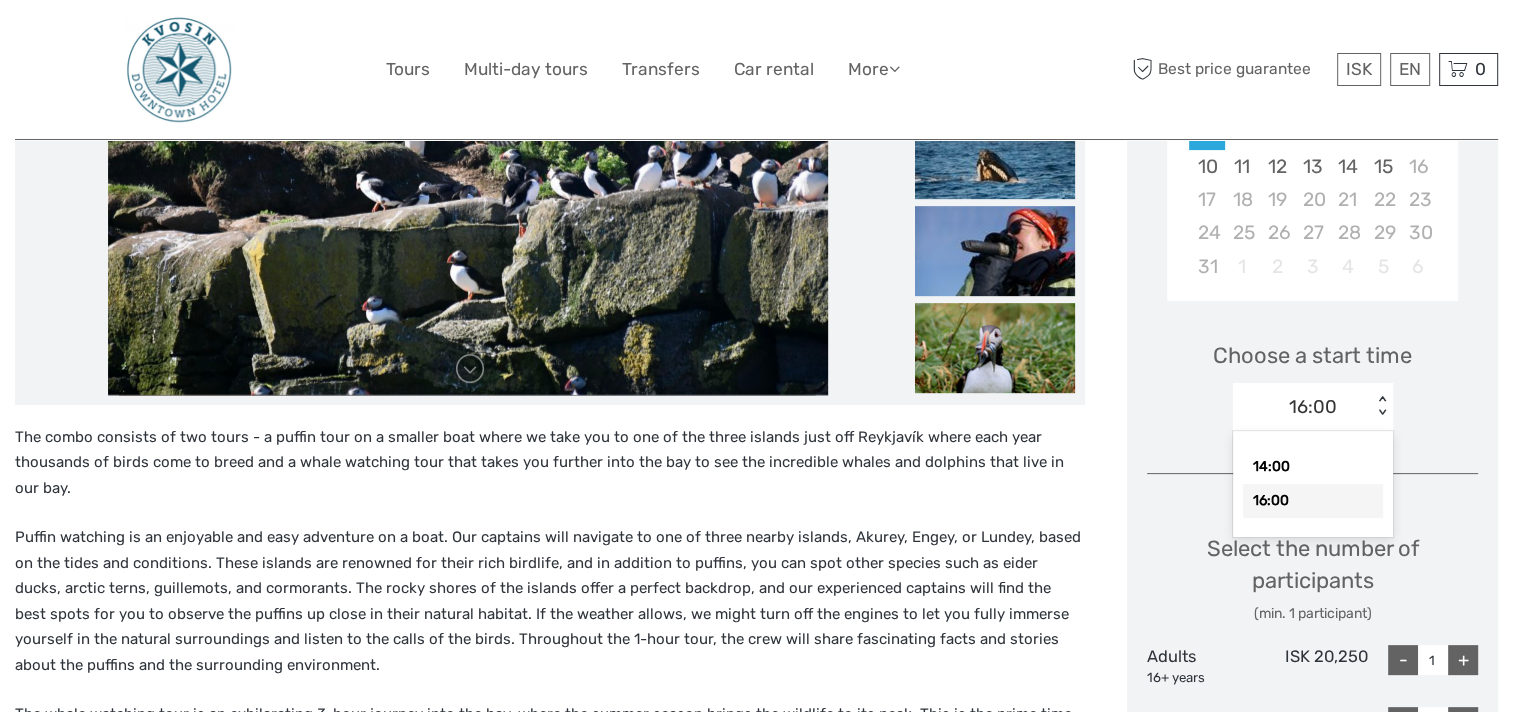 click on "< >" at bounding box center (1382, 406) 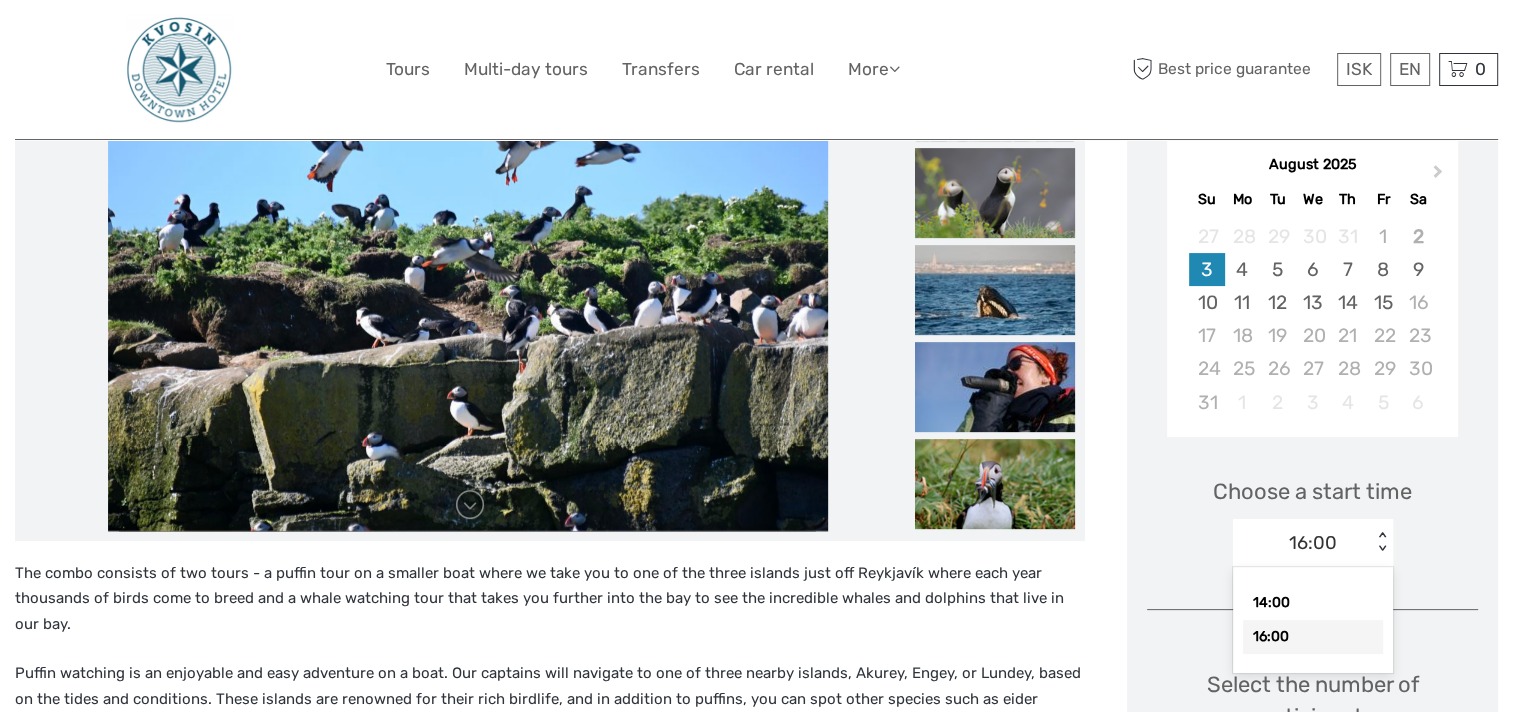 click on "3" at bounding box center [1206, 269] 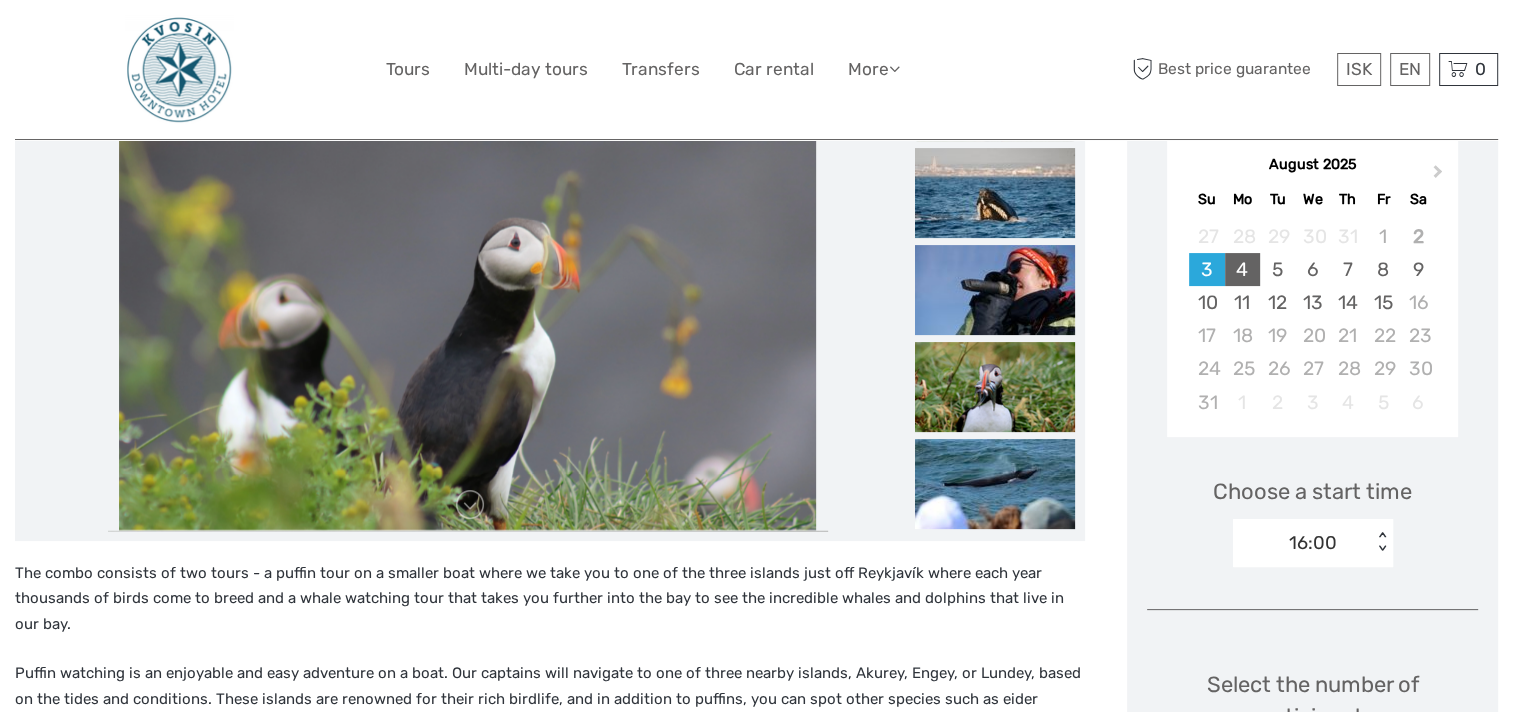 click on "4" at bounding box center (1242, 269) 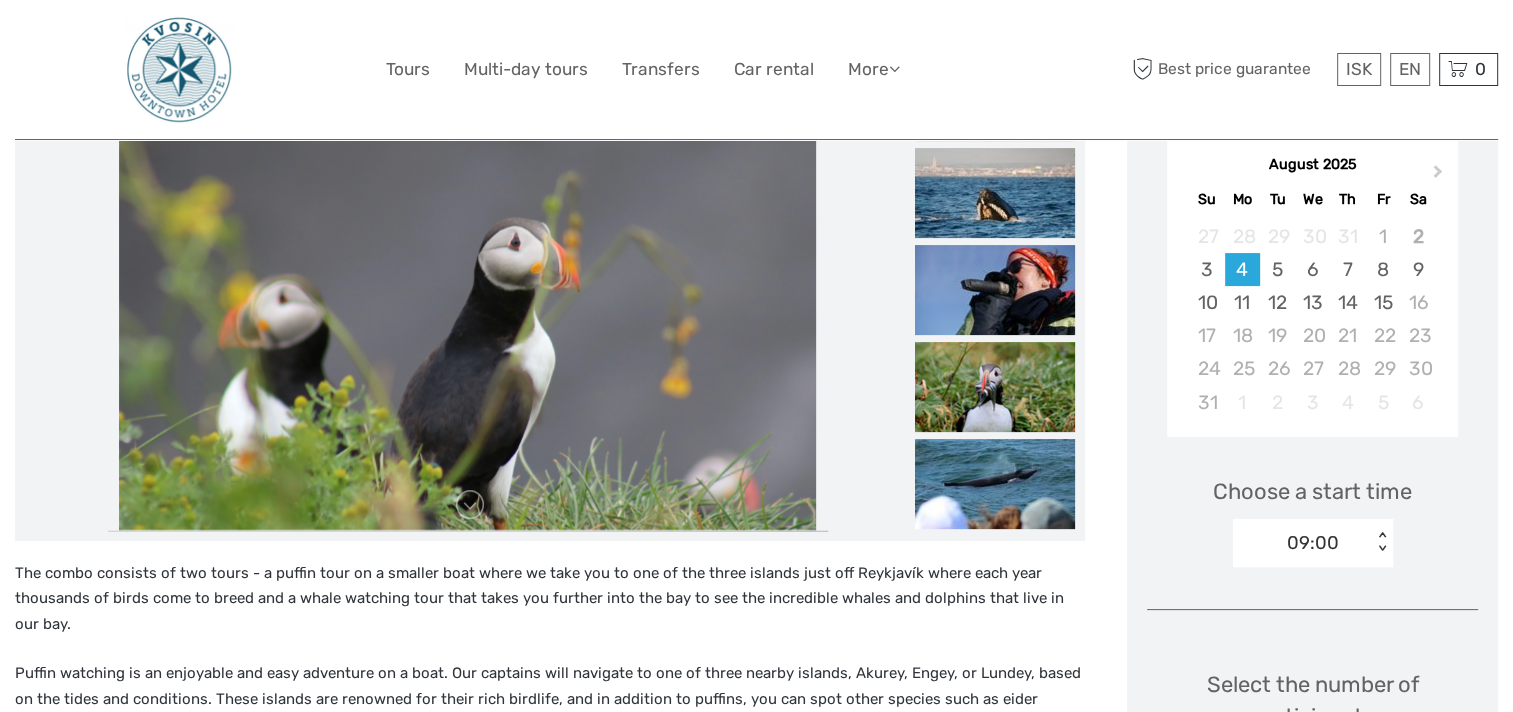 drag, startPoint x: 1504, startPoint y: 123, endPoint x: 1503, endPoint y: 152, distance: 29.017237 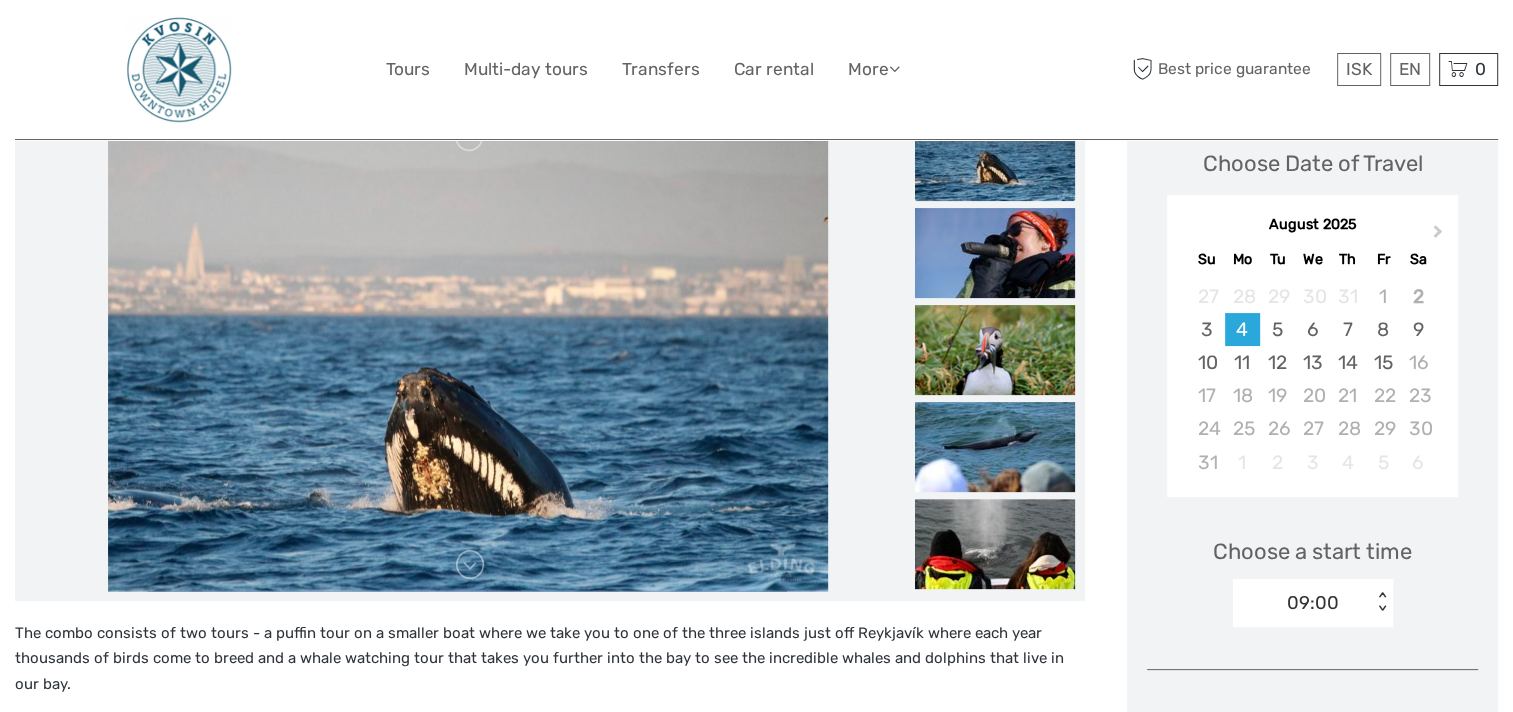 scroll, scrollTop: 292, scrollLeft: 0, axis: vertical 